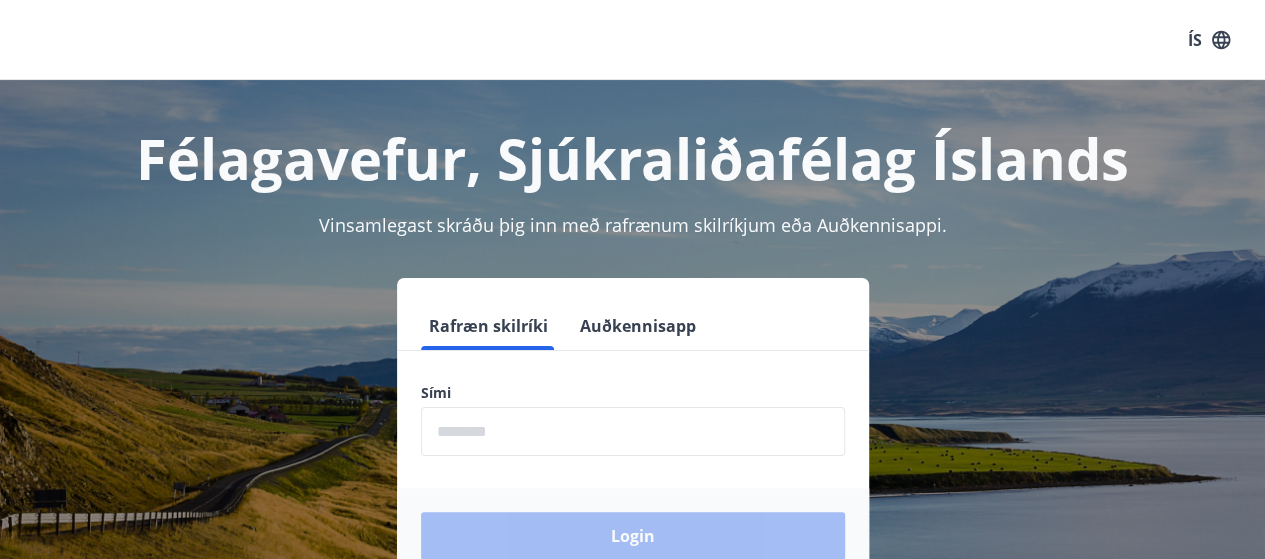 scroll, scrollTop: 200, scrollLeft: 0, axis: vertical 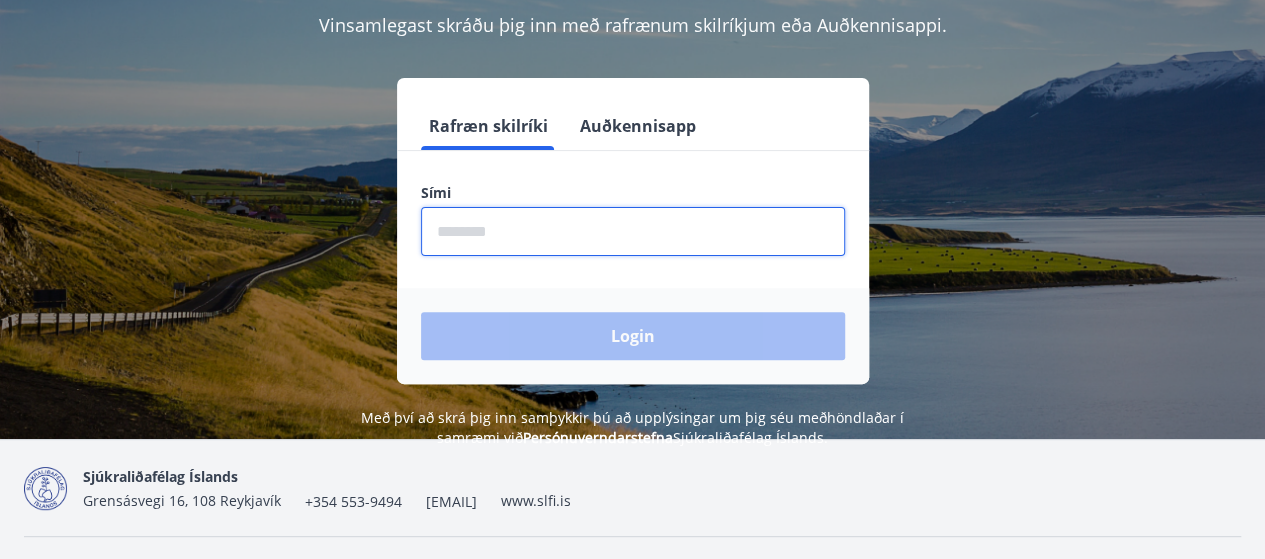 click at bounding box center [633, 231] 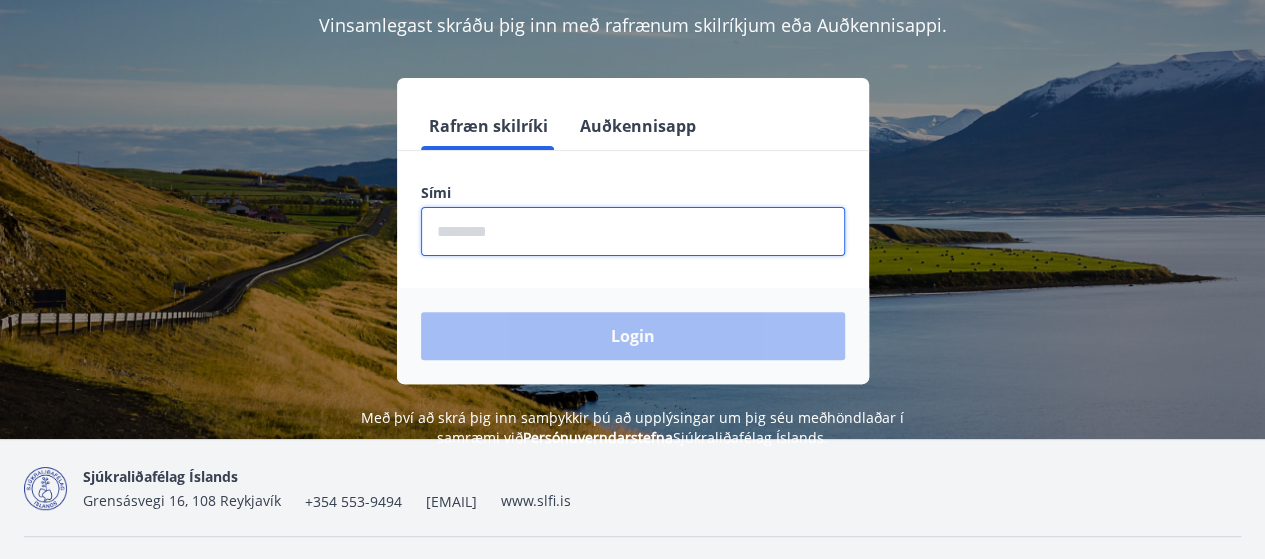 type on "********" 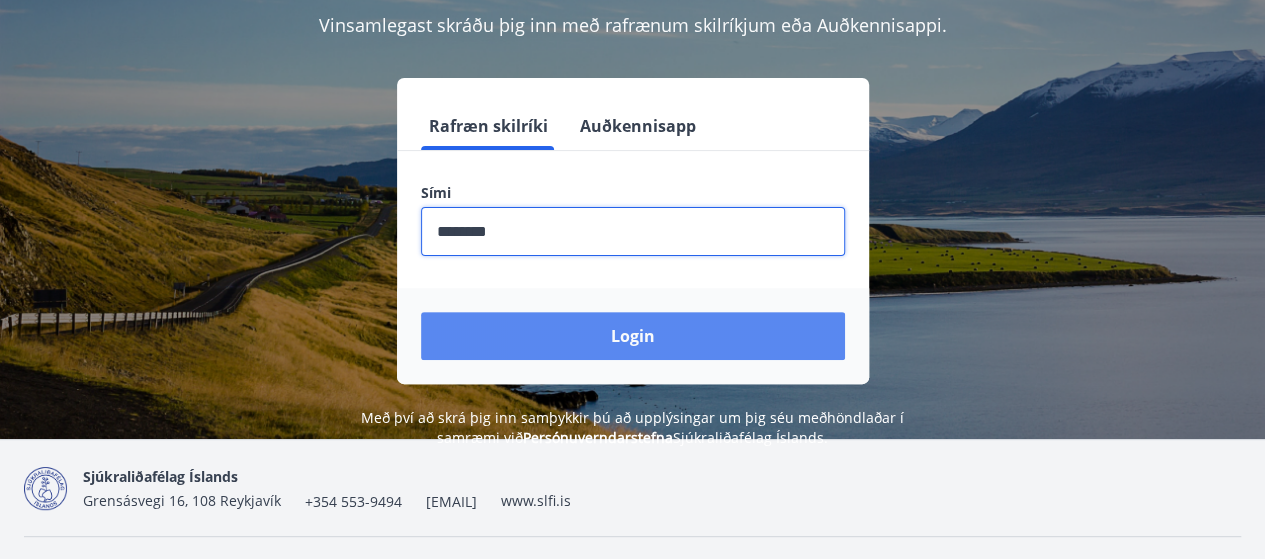 click on "Login" at bounding box center [633, 336] 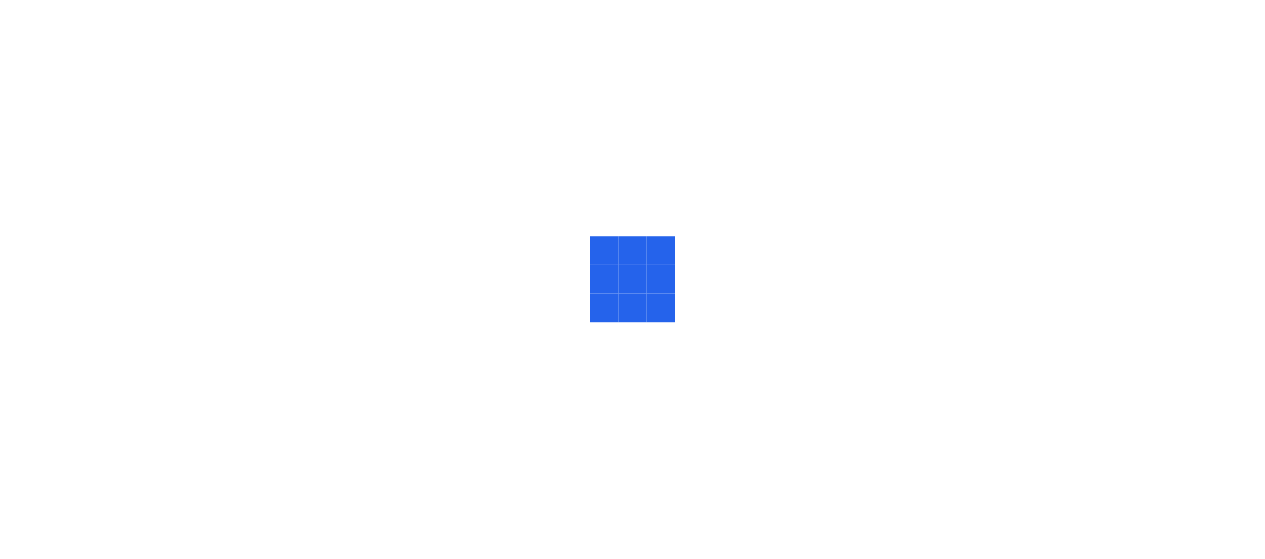 scroll, scrollTop: 0, scrollLeft: 0, axis: both 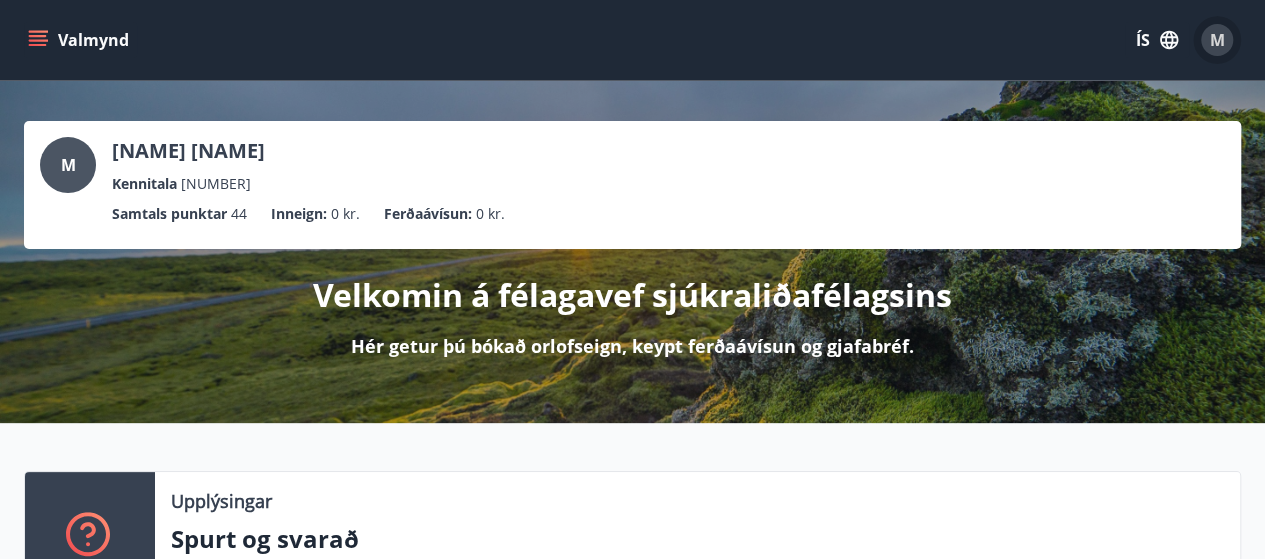 click on "M" at bounding box center (1217, 40) 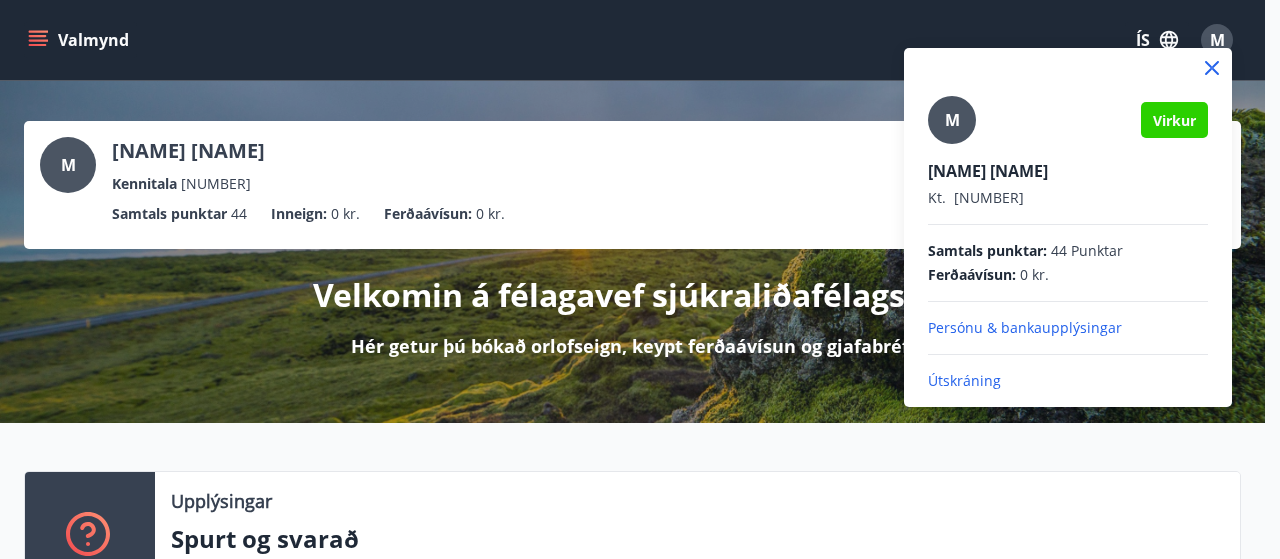 click at bounding box center (1068, 68) 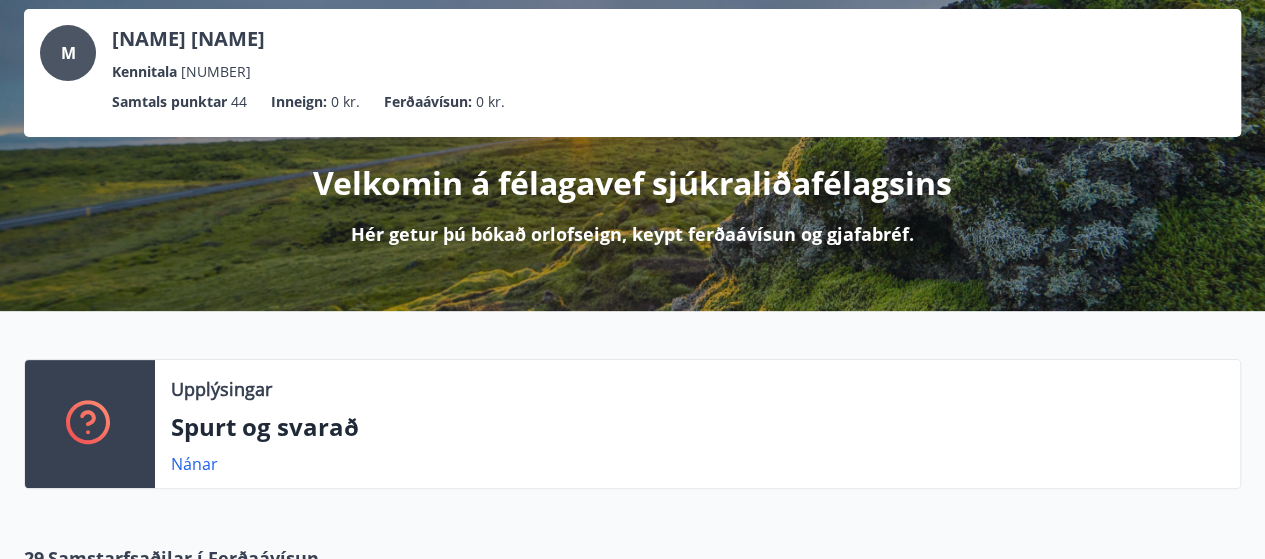 scroll, scrollTop: 0, scrollLeft: 0, axis: both 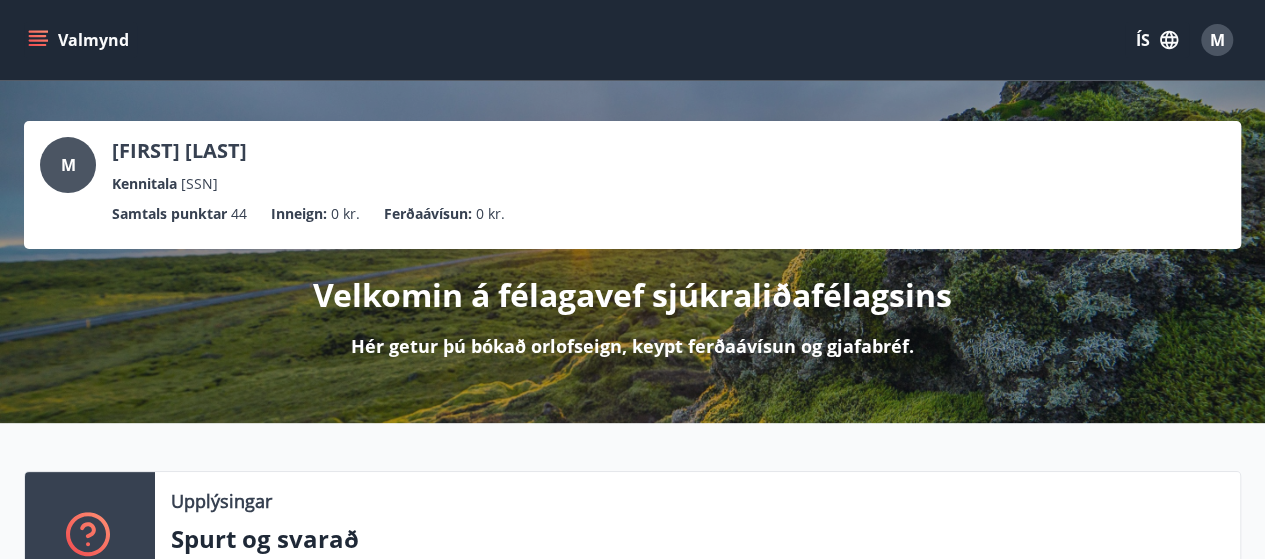 click on "Velkomin á félagavef sjúkraliðafélagsins" at bounding box center (632, 295) 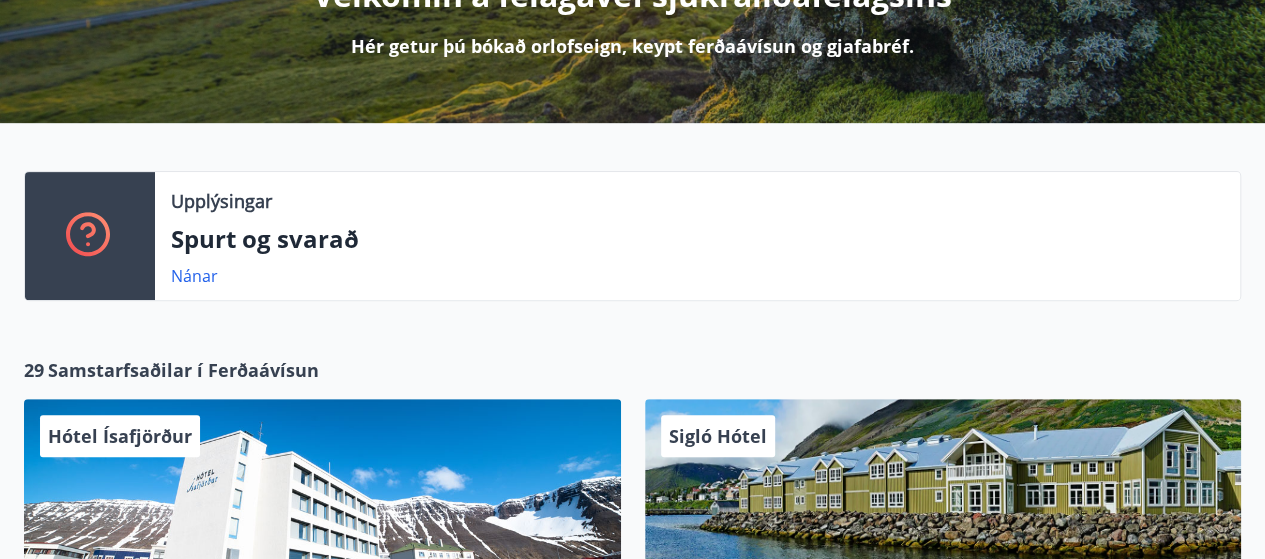 click on "Spurt og svarað" at bounding box center [697, 239] 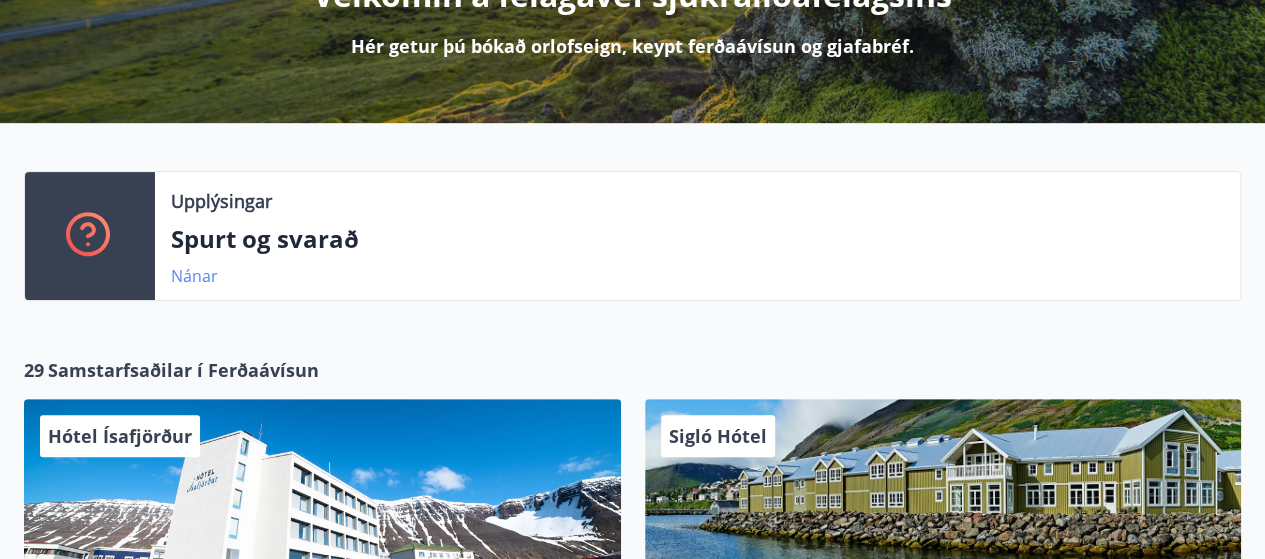 click on "Nánar" at bounding box center (194, 276) 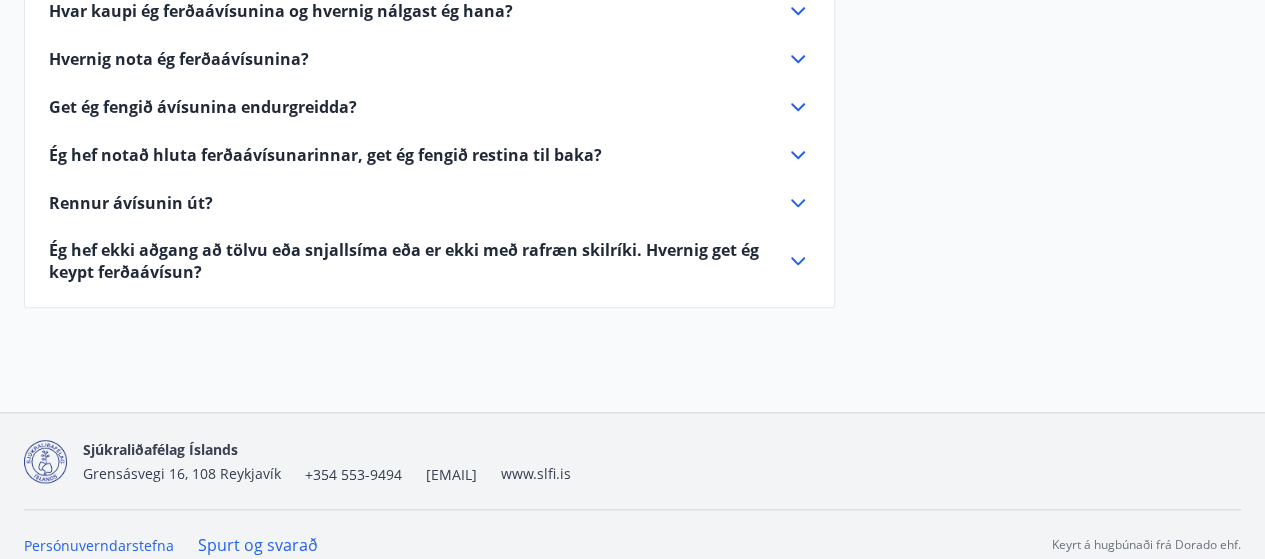 scroll, scrollTop: 950, scrollLeft: 0, axis: vertical 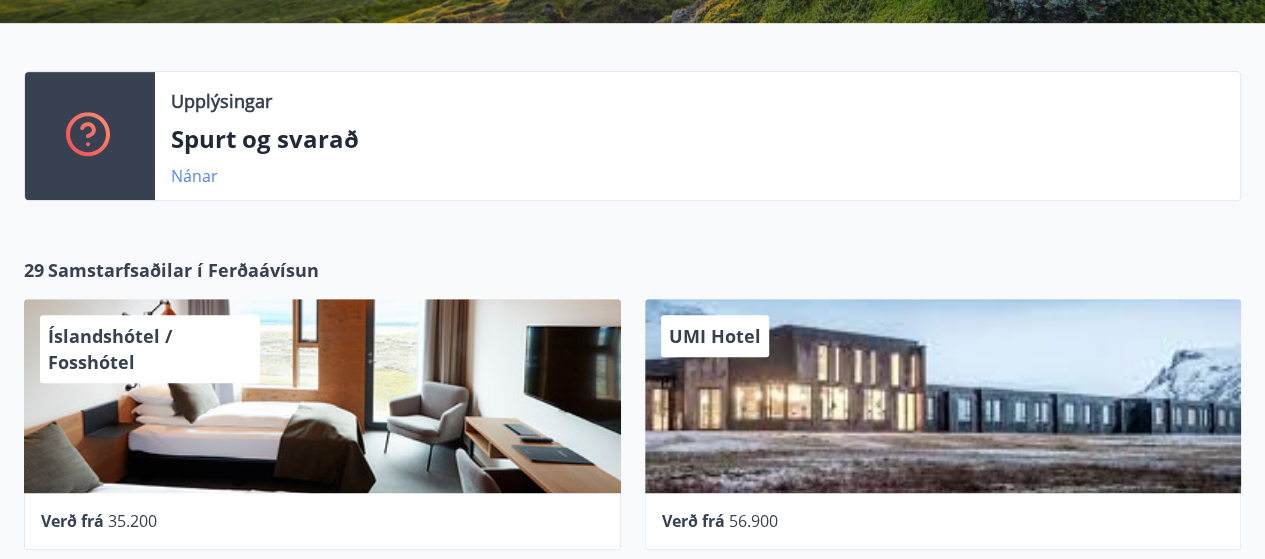 click on "Nánar" at bounding box center [194, 176] 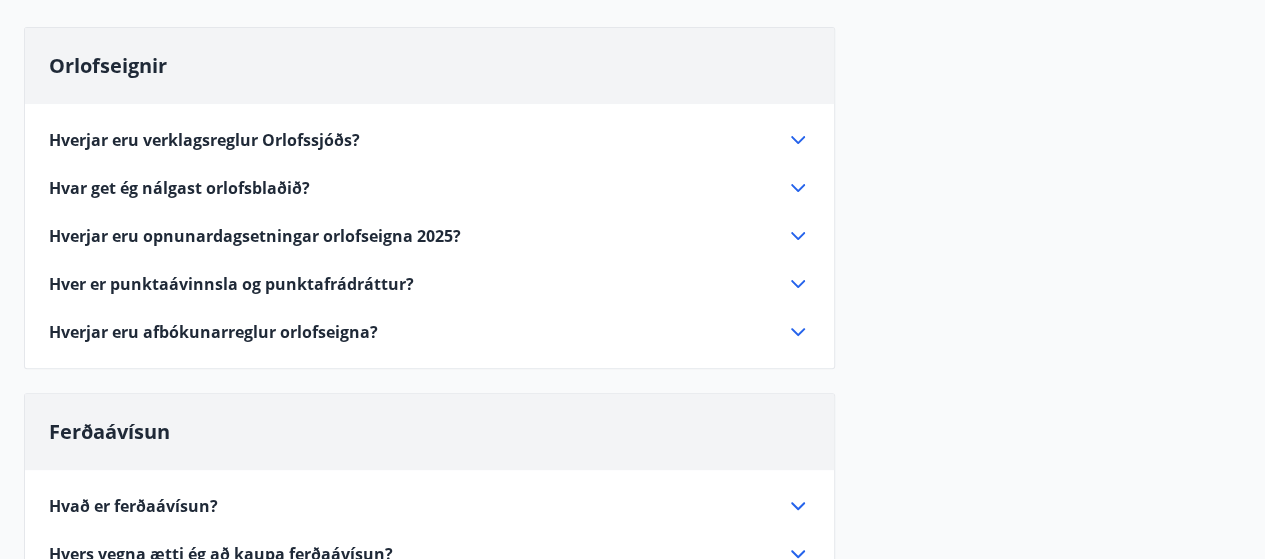 scroll, scrollTop: 200, scrollLeft: 0, axis: vertical 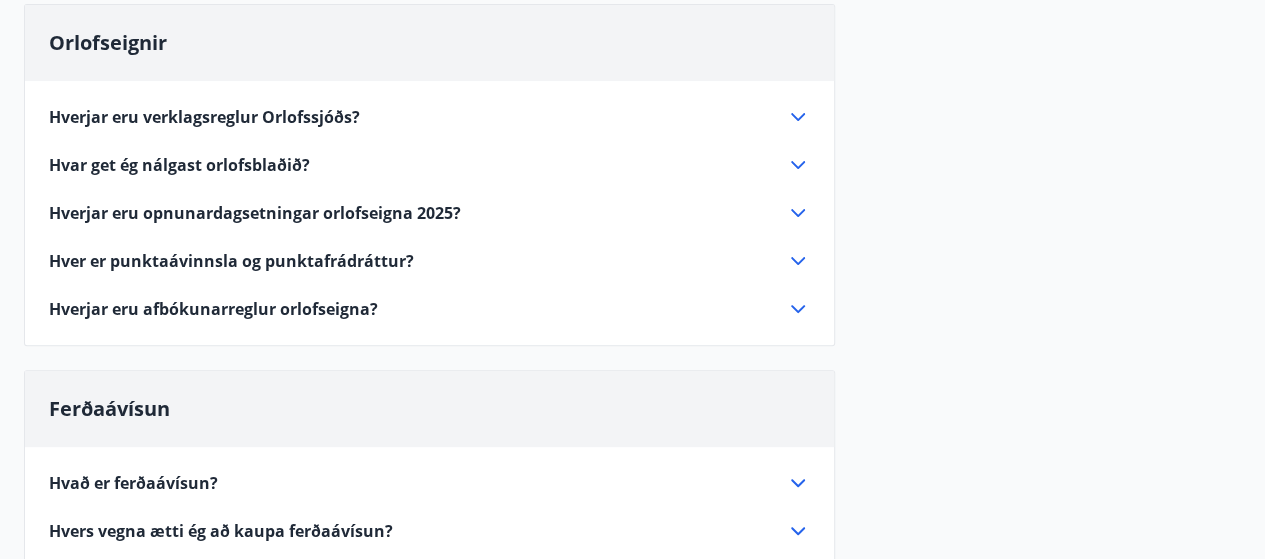 click on "Hverjar eru opnunardagsetningar orlofseigna 2025?" at bounding box center (255, 213) 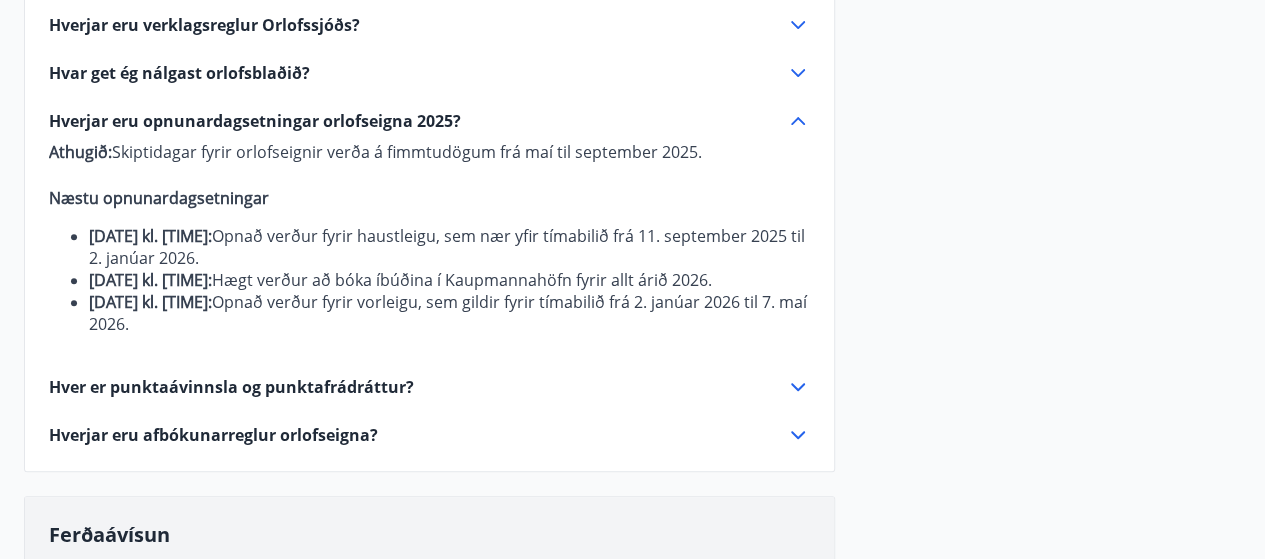 scroll, scrollTop: 0, scrollLeft: 0, axis: both 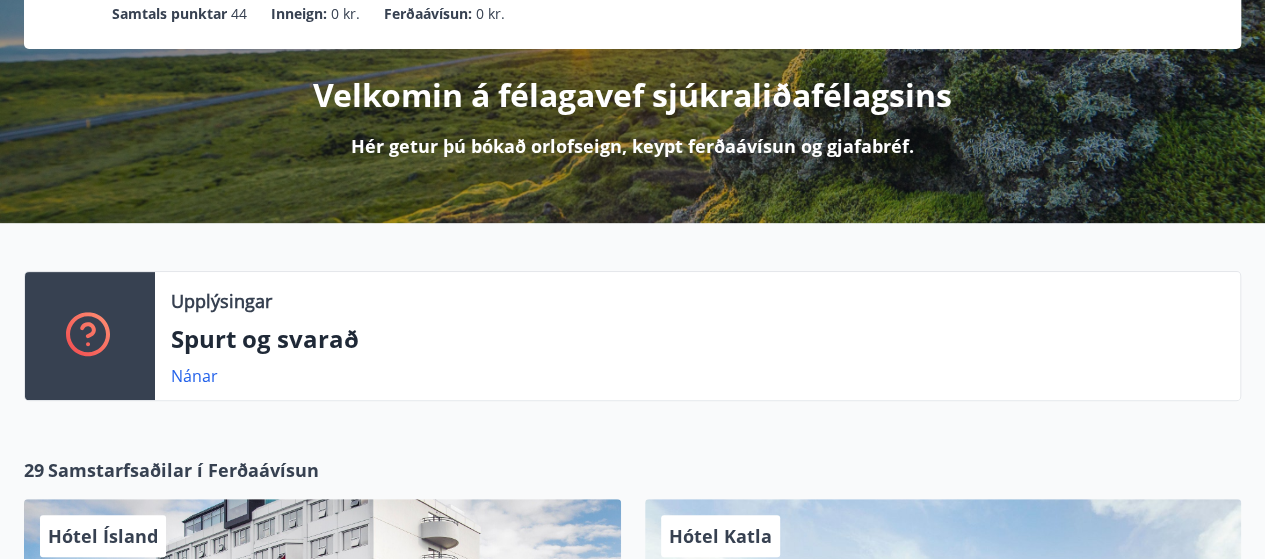 click on "Spurt og svarað" at bounding box center [697, 339] 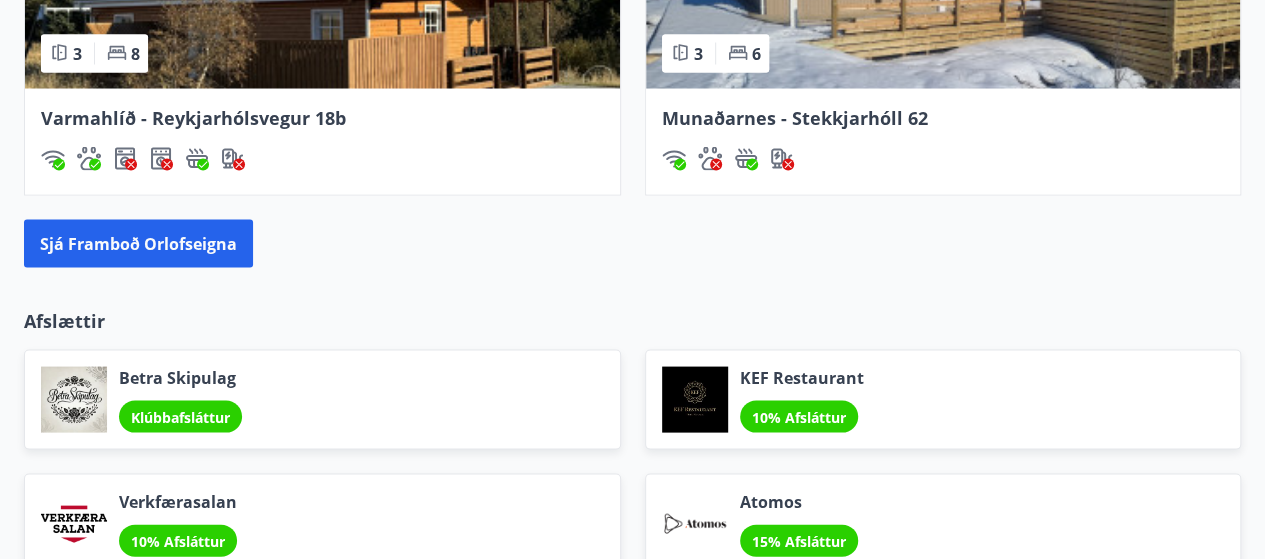scroll, scrollTop: 1900, scrollLeft: 0, axis: vertical 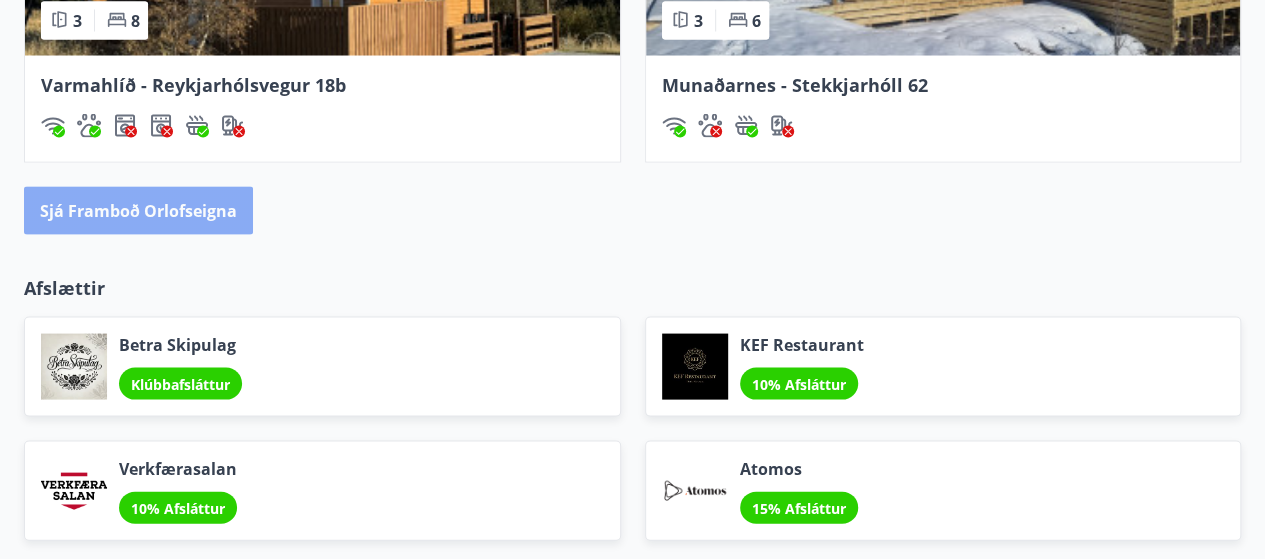 click on "Sjá framboð orlofseigna" at bounding box center [138, 211] 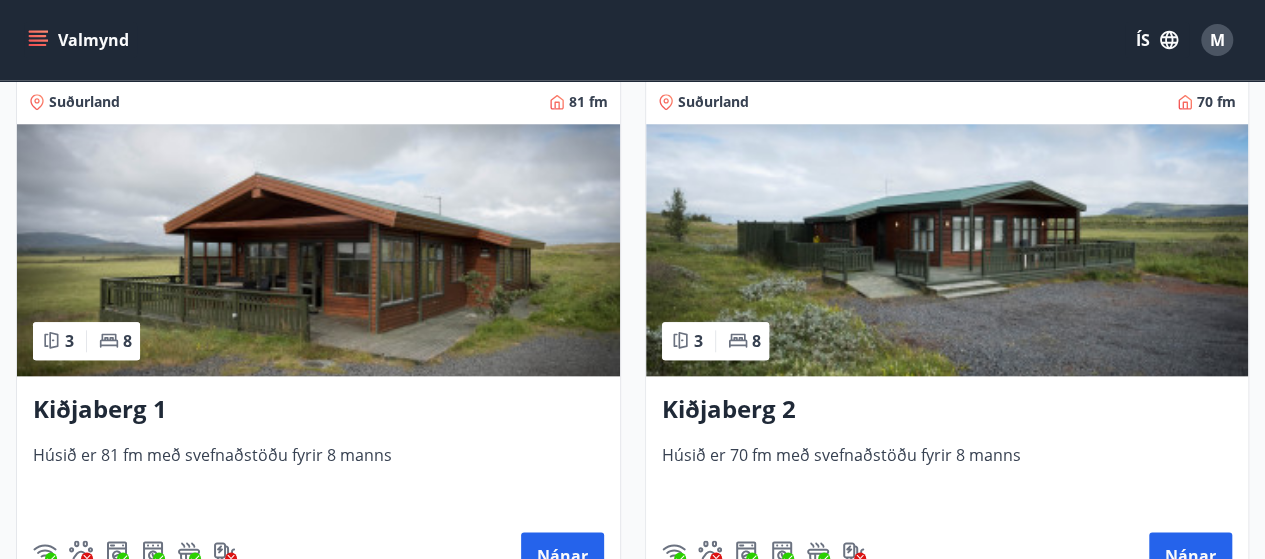 scroll, scrollTop: 4900, scrollLeft: 0, axis: vertical 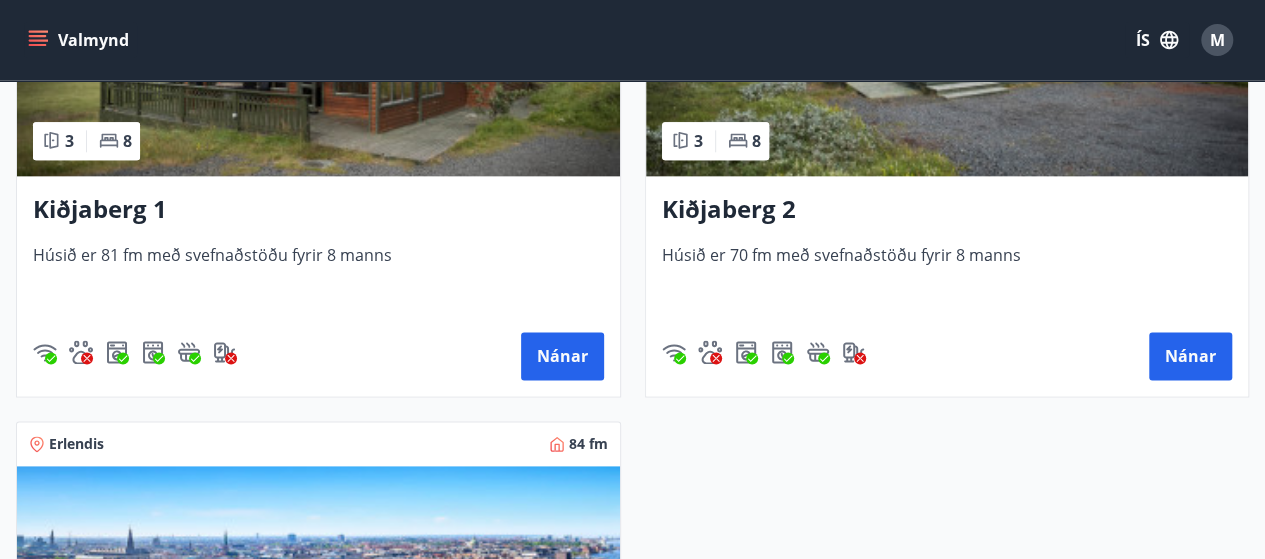 click at bounding box center [318, 50] 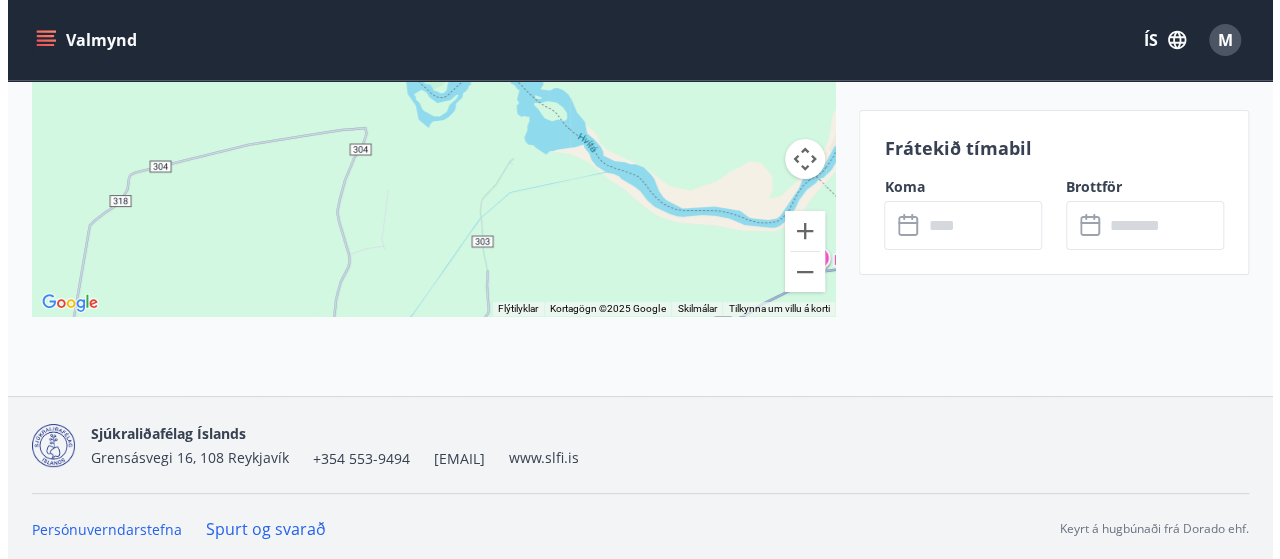 scroll, scrollTop: 3814, scrollLeft: 0, axis: vertical 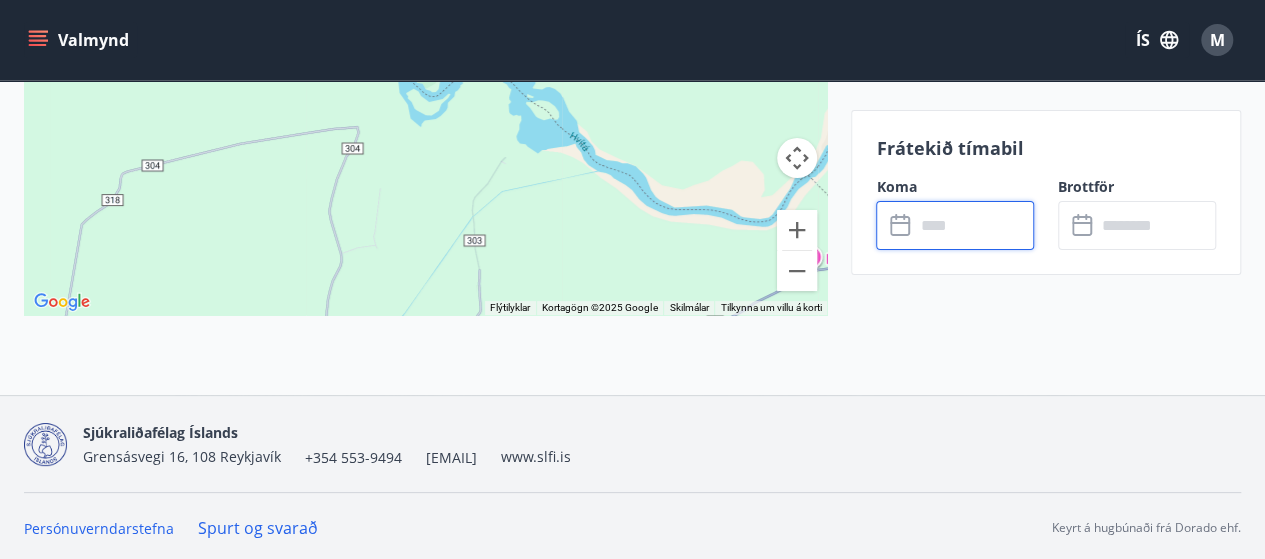 click at bounding box center [974, 225] 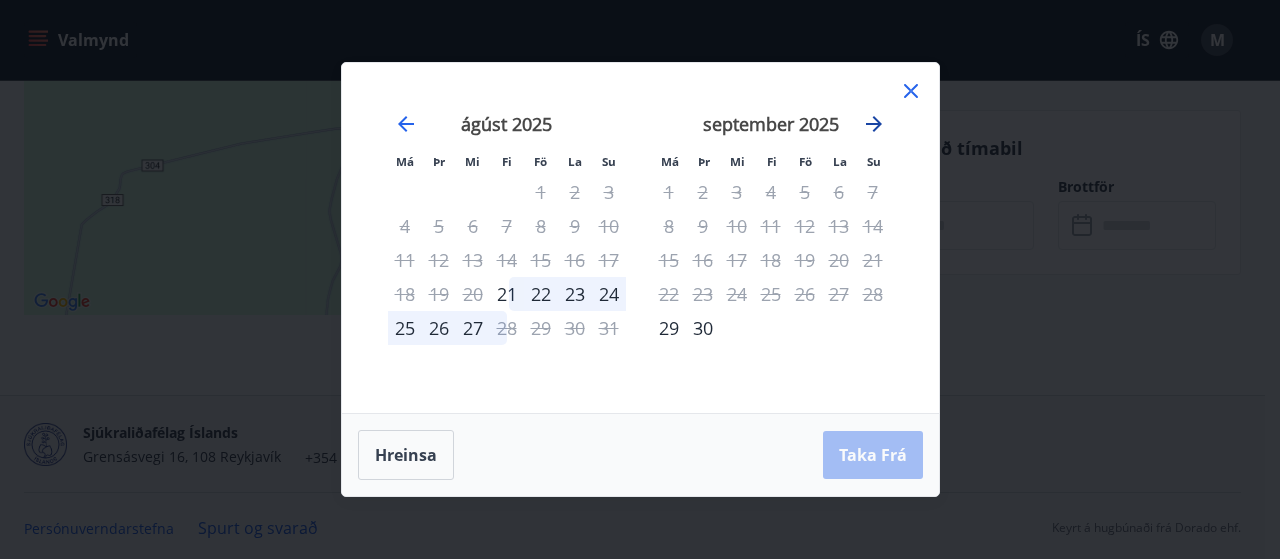click 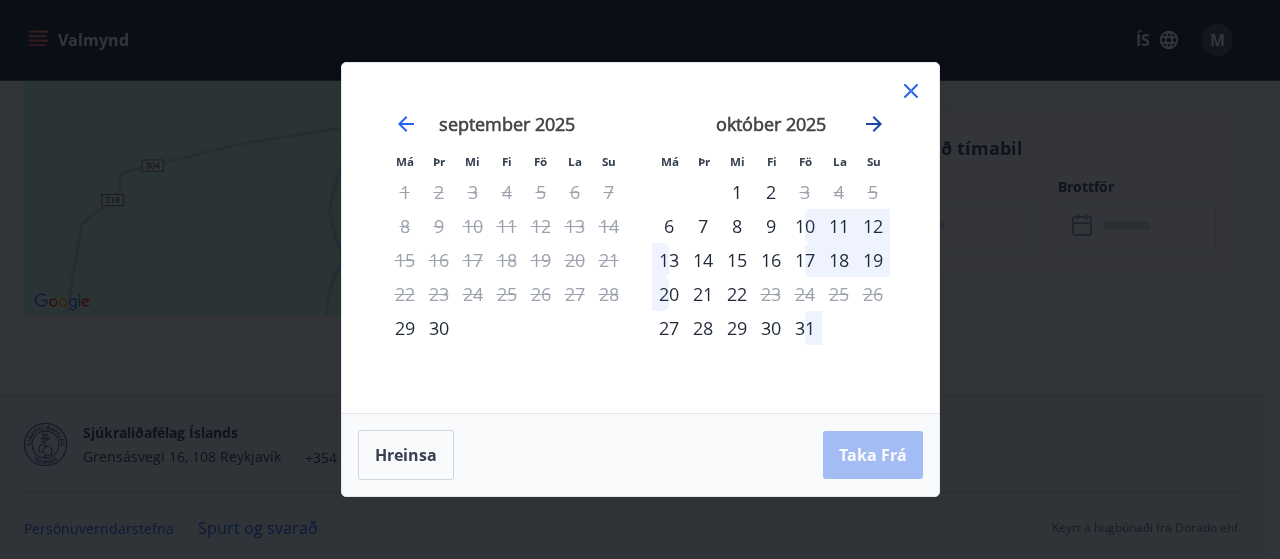 click 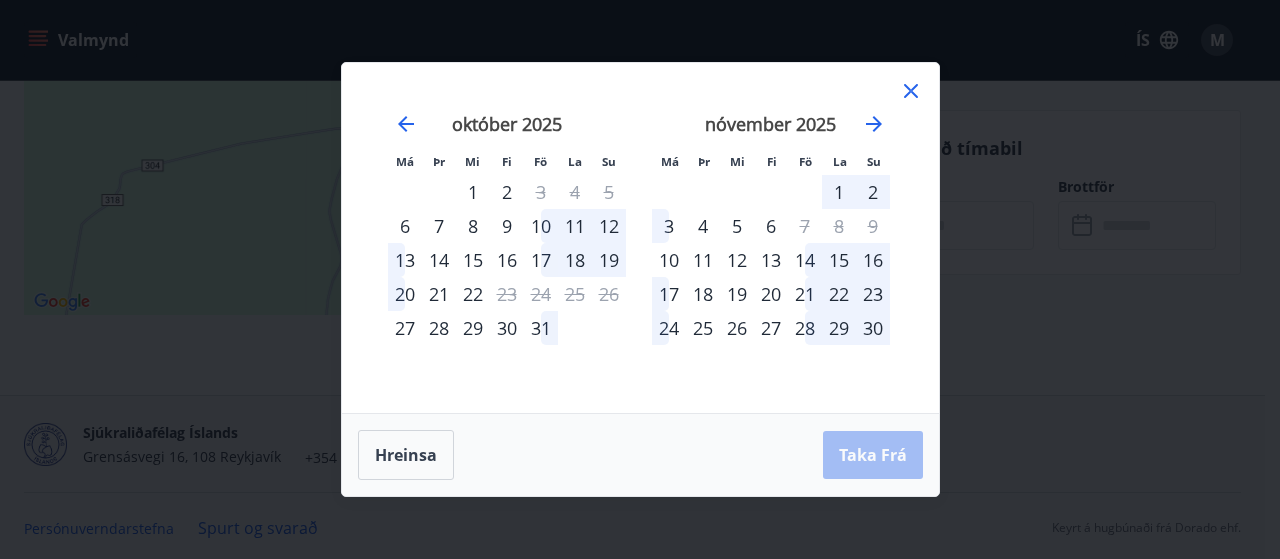 click on "21" at bounding box center [805, 294] 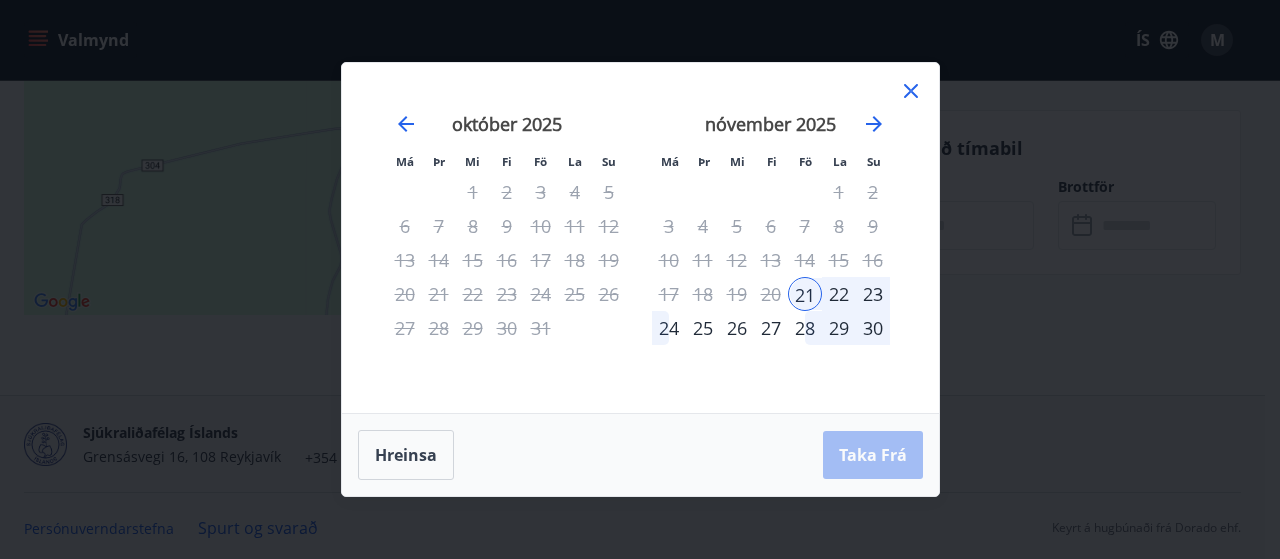 click on "24" at bounding box center (669, 328) 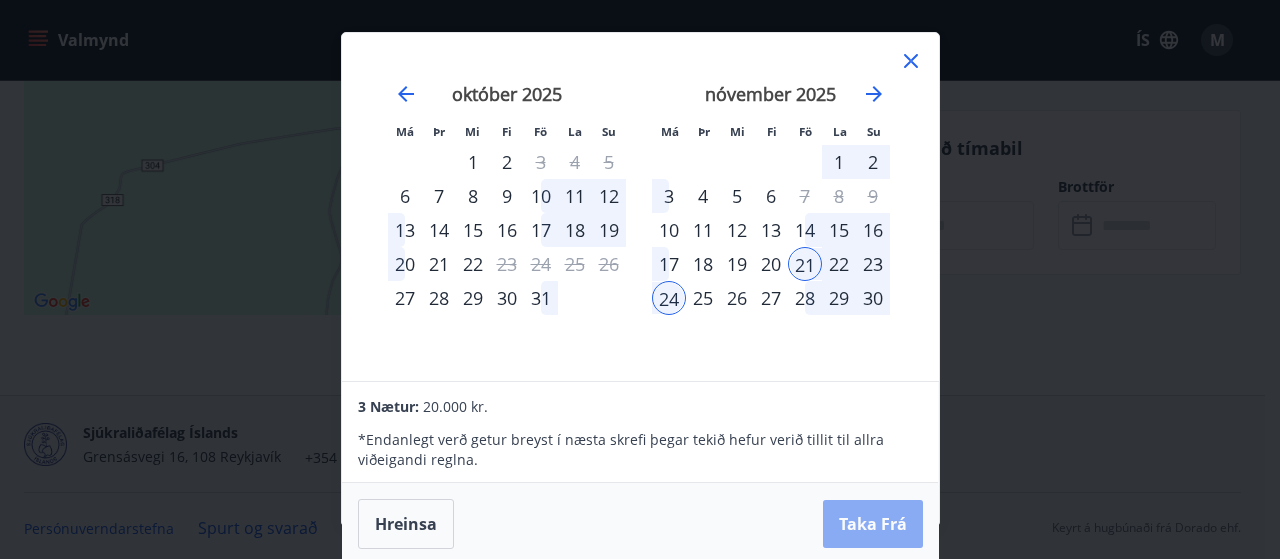 click on "Taka Frá" at bounding box center [873, 524] 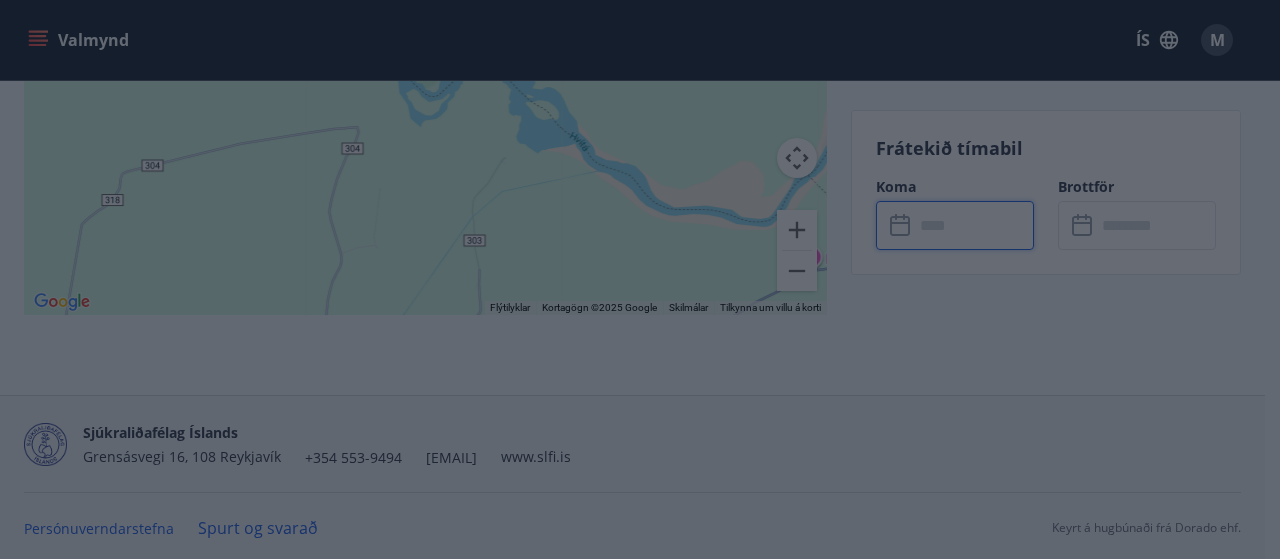 type on "******" 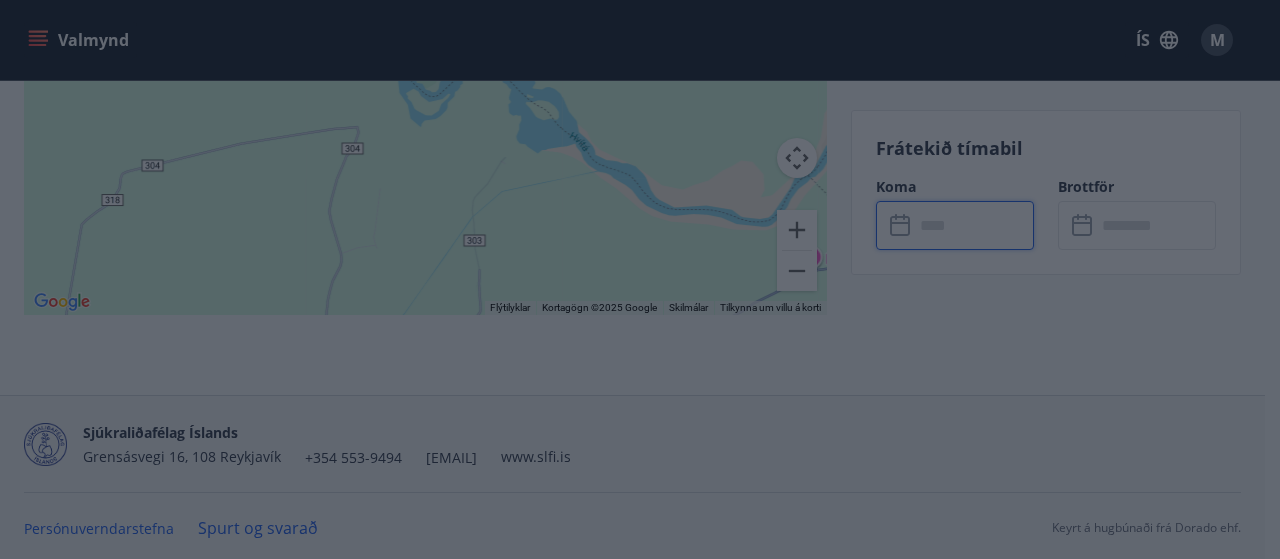 type on "******" 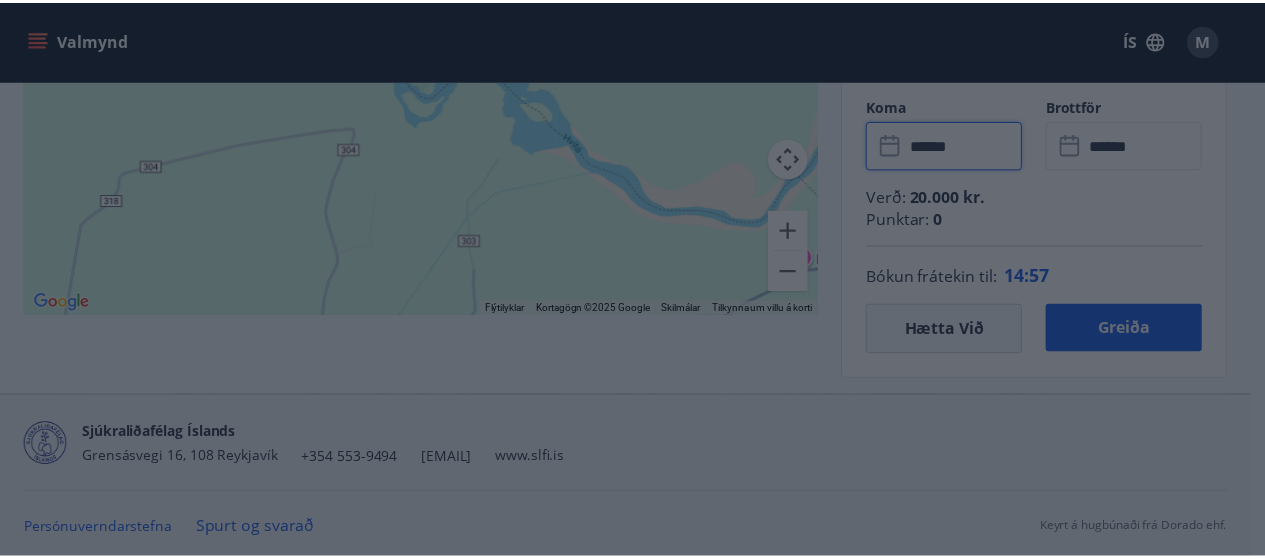 scroll, scrollTop: 3790, scrollLeft: 0, axis: vertical 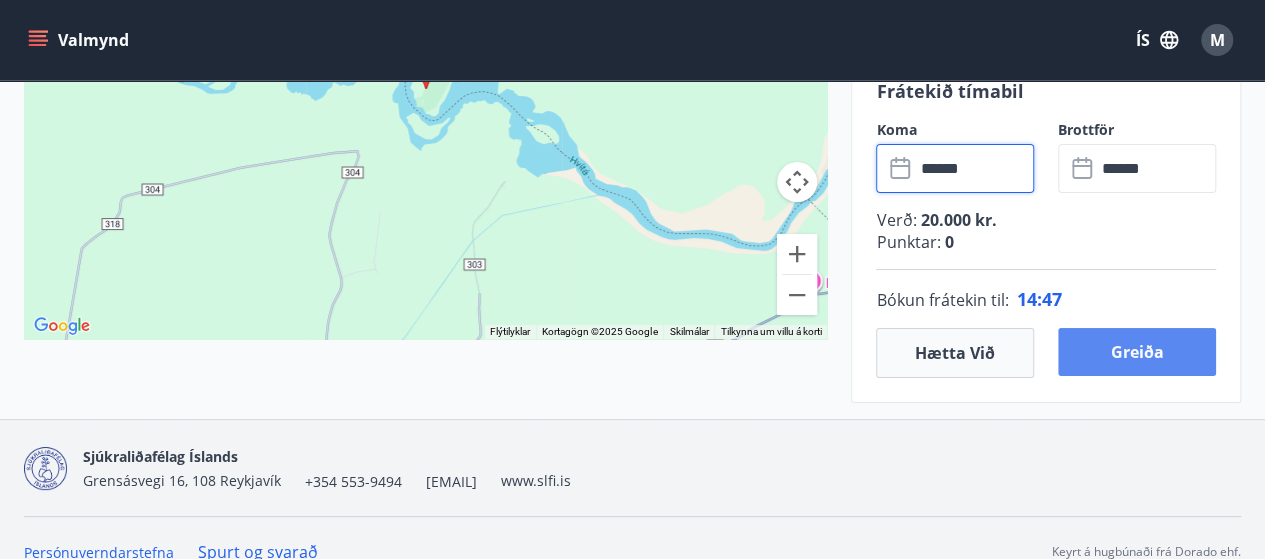 click on "Greiða" at bounding box center [1137, 352] 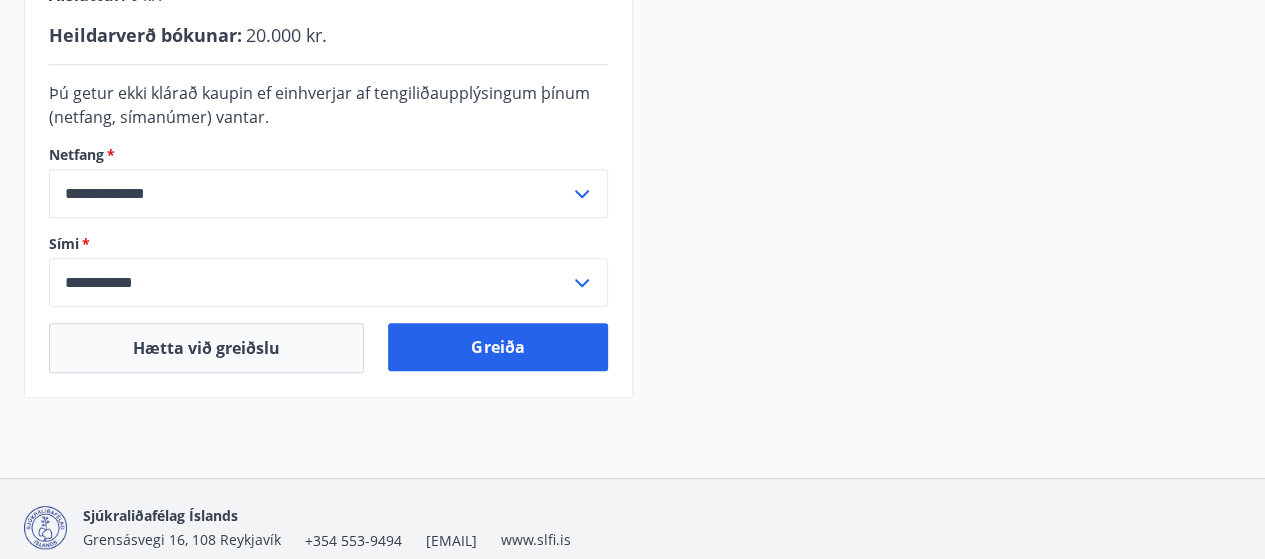 scroll, scrollTop: 735, scrollLeft: 0, axis: vertical 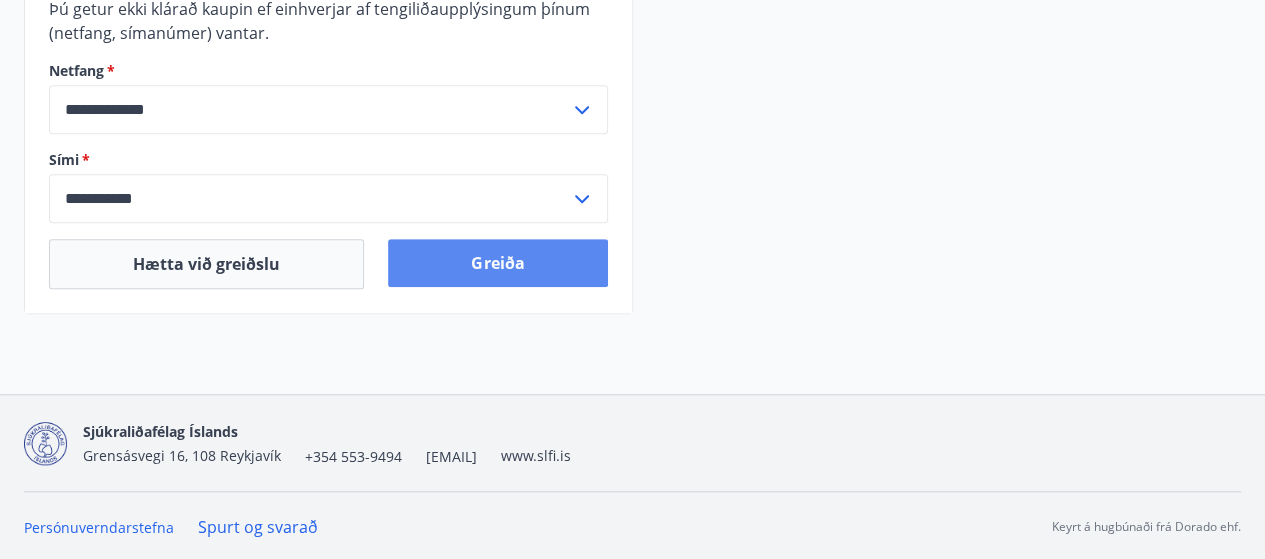 click on "Greiða" at bounding box center (497, 263) 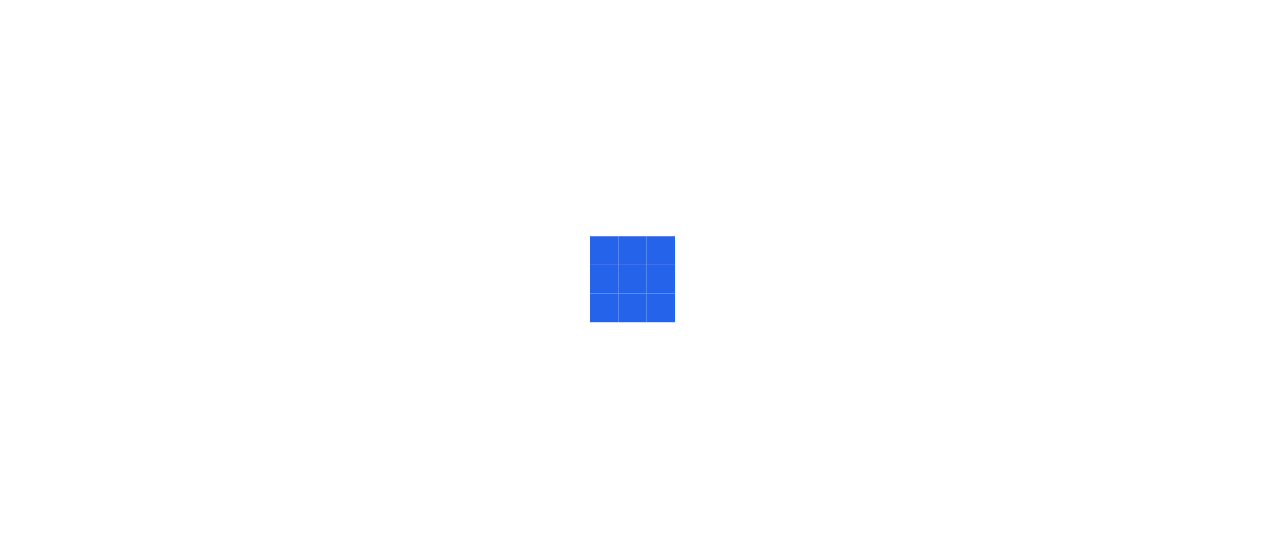 scroll, scrollTop: 0, scrollLeft: 0, axis: both 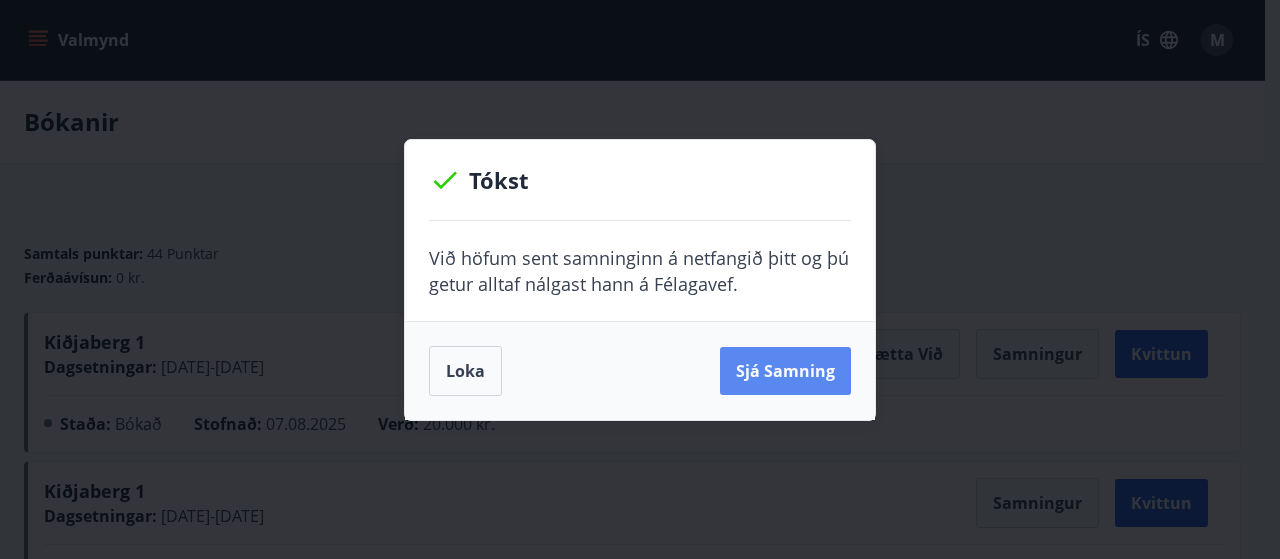 click on "Sjá samning" at bounding box center [785, 371] 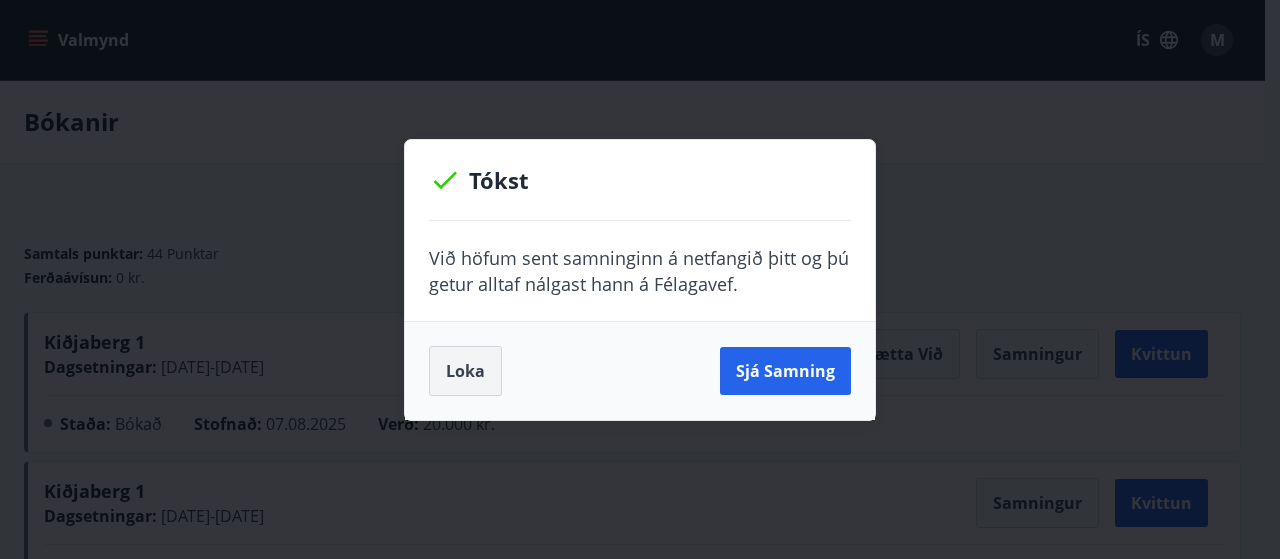 click on "Loka" at bounding box center (465, 371) 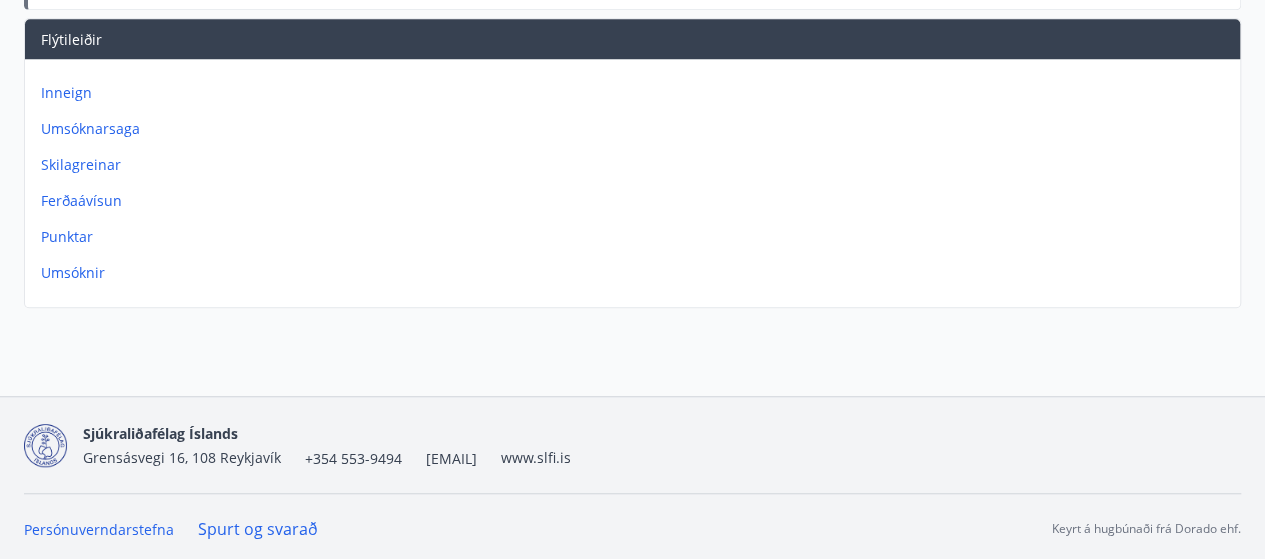scroll, scrollTop: 0, scrollLeft: 0, axis: both 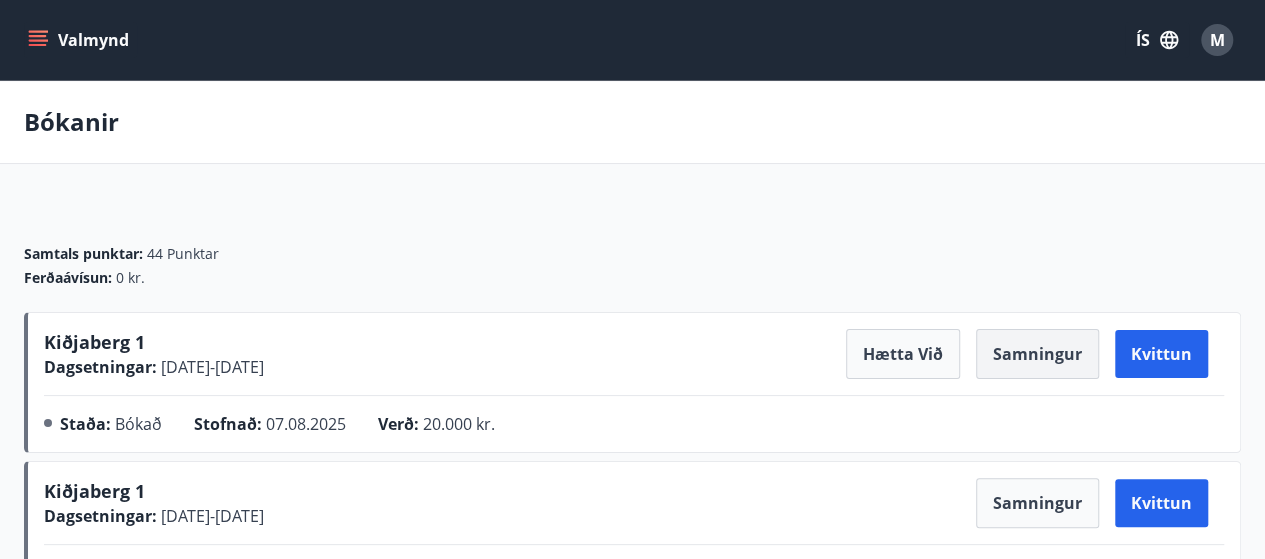 click on "Samningur" at bounding box center [1037, 354] 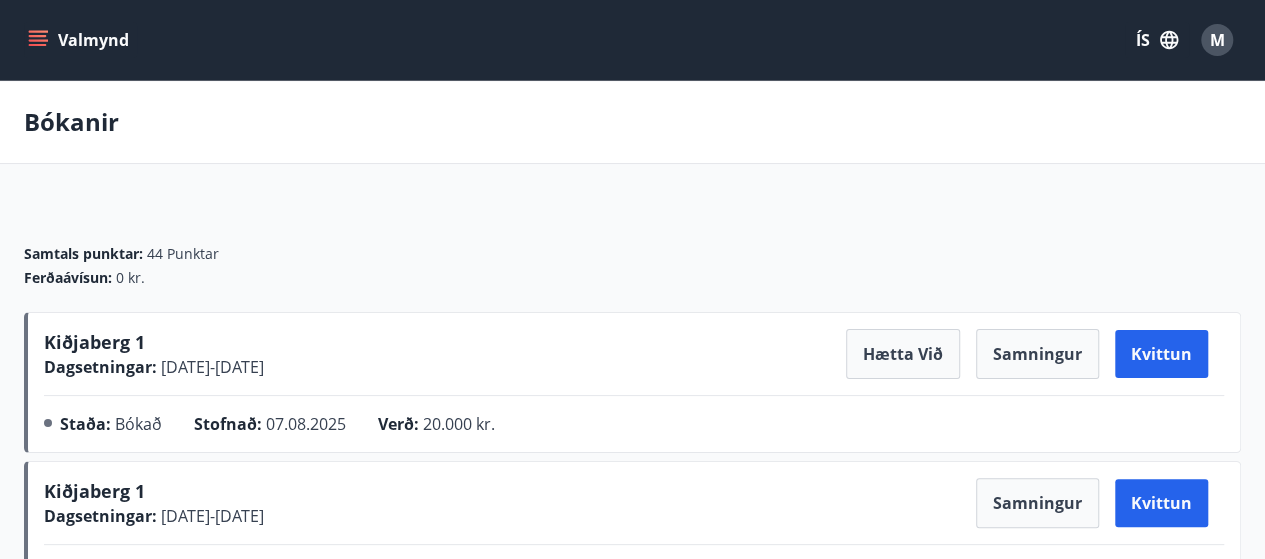 click on "Bókanir Samtals punktar : 44 Punktar Ferðaávísun : 0 kr. Kiðjaberg 1 Dagsetningar : [DATE] - [DATE] Hætta við Samningur Kvittun Staða : Bókað Stofnað : [DATE] Verð : 20.000 kr. Kiðjaberg 1 Dagsetningar : [DATE] - [DATE] Samningur Kvittun Staða : Bókað Stofnað : [DATE] Verð : 24.000 kr. Flýtileiðir Inneign Umsóknarsaga Skilagreinar Ferðaávísun Punktar Umsóknir" at bounding box center (632, 494) 